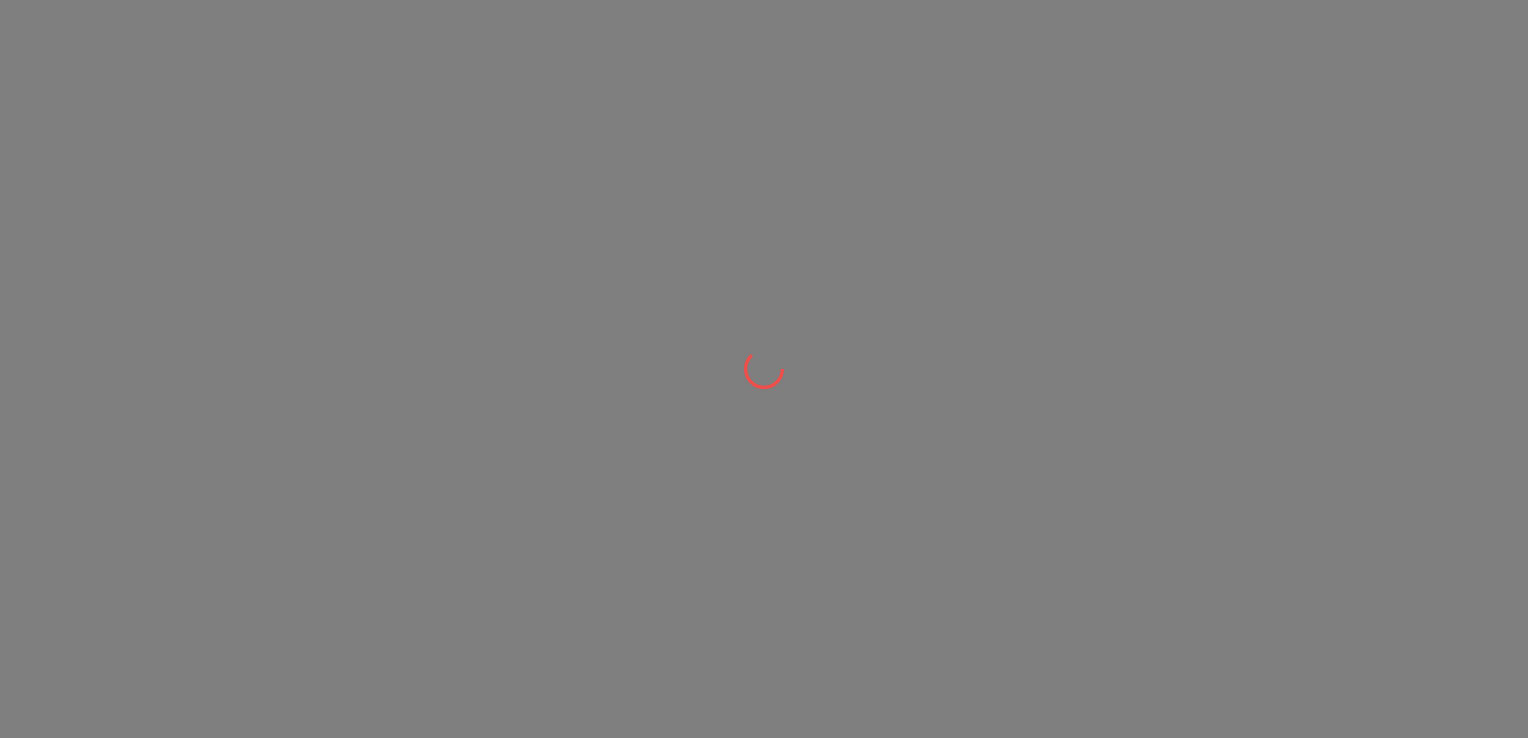 scroll, scrollTop: 0, scrollLeft: 0, axis: both 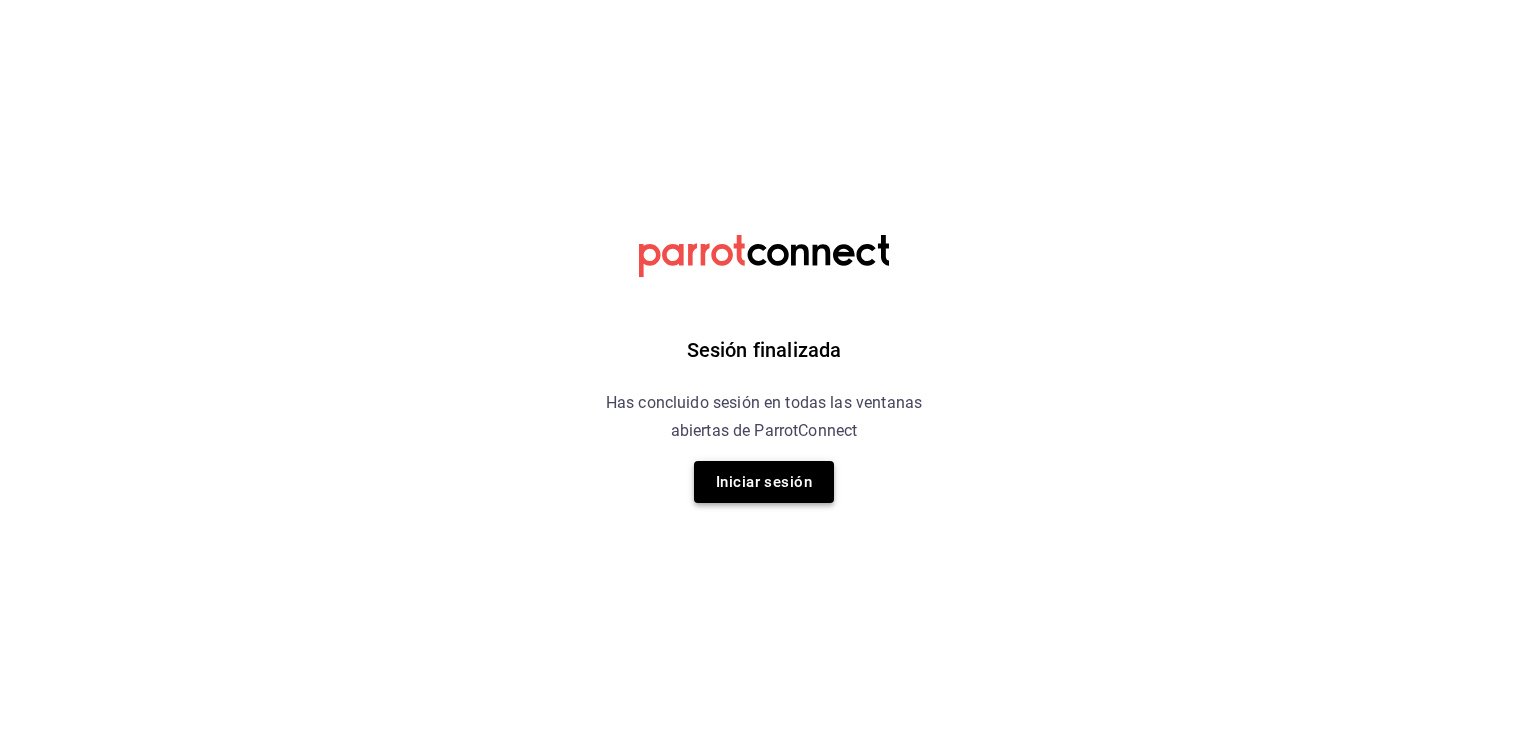click on "Iniciar sesión" at bounding box center (764, 482) 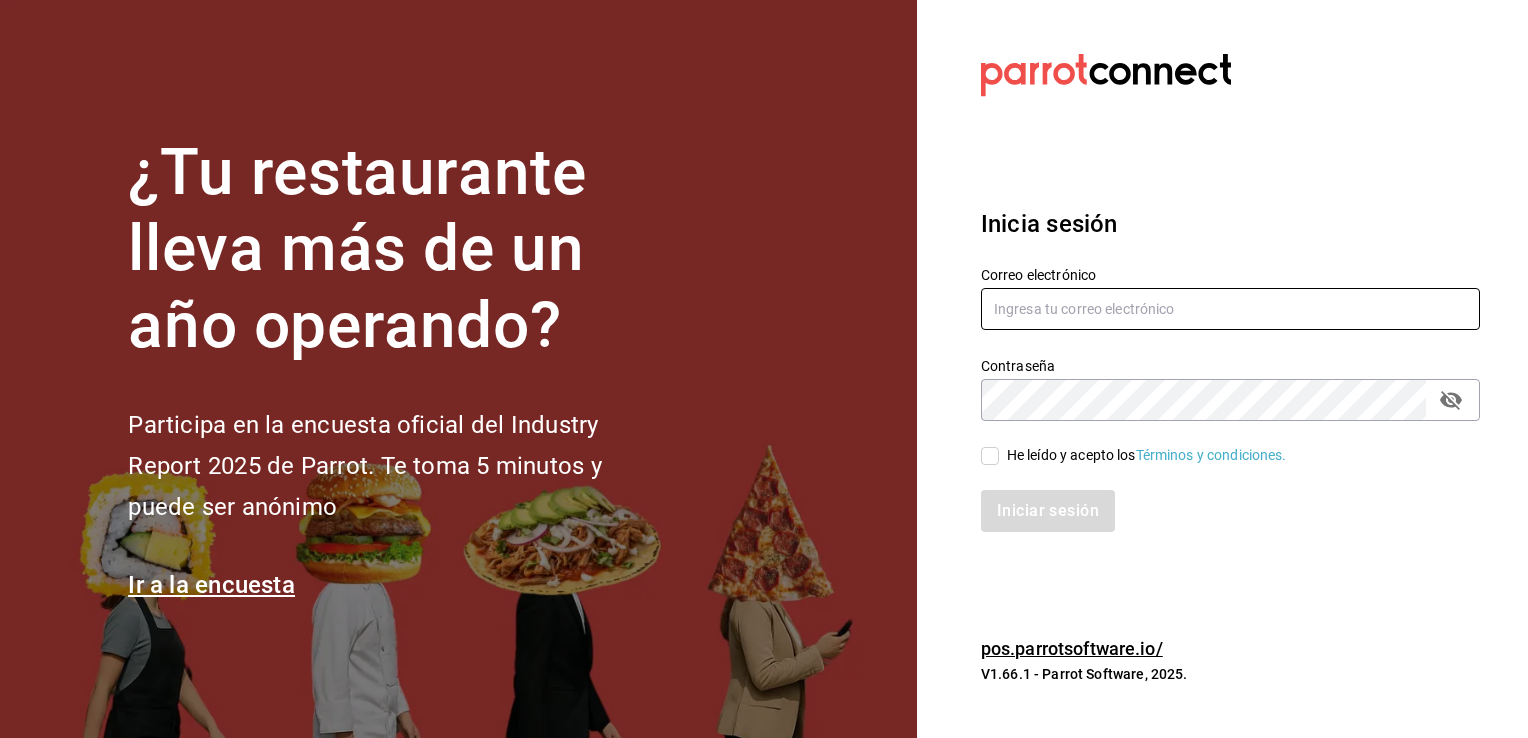 type on "cuerno.cdmx@[EMAIL]" 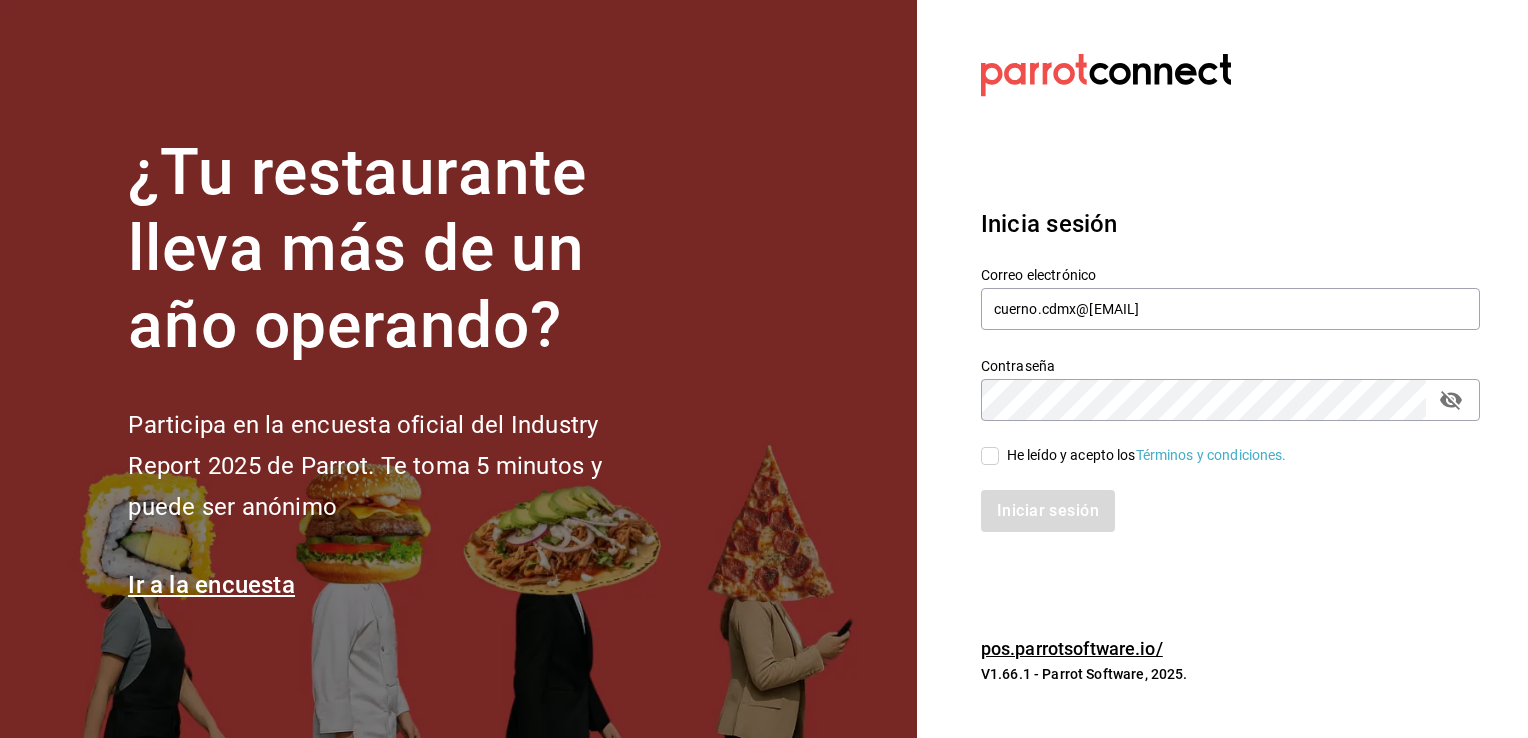 click on "He leído y acepto los  Términos y condiciones." at bounding box center (990, 456) 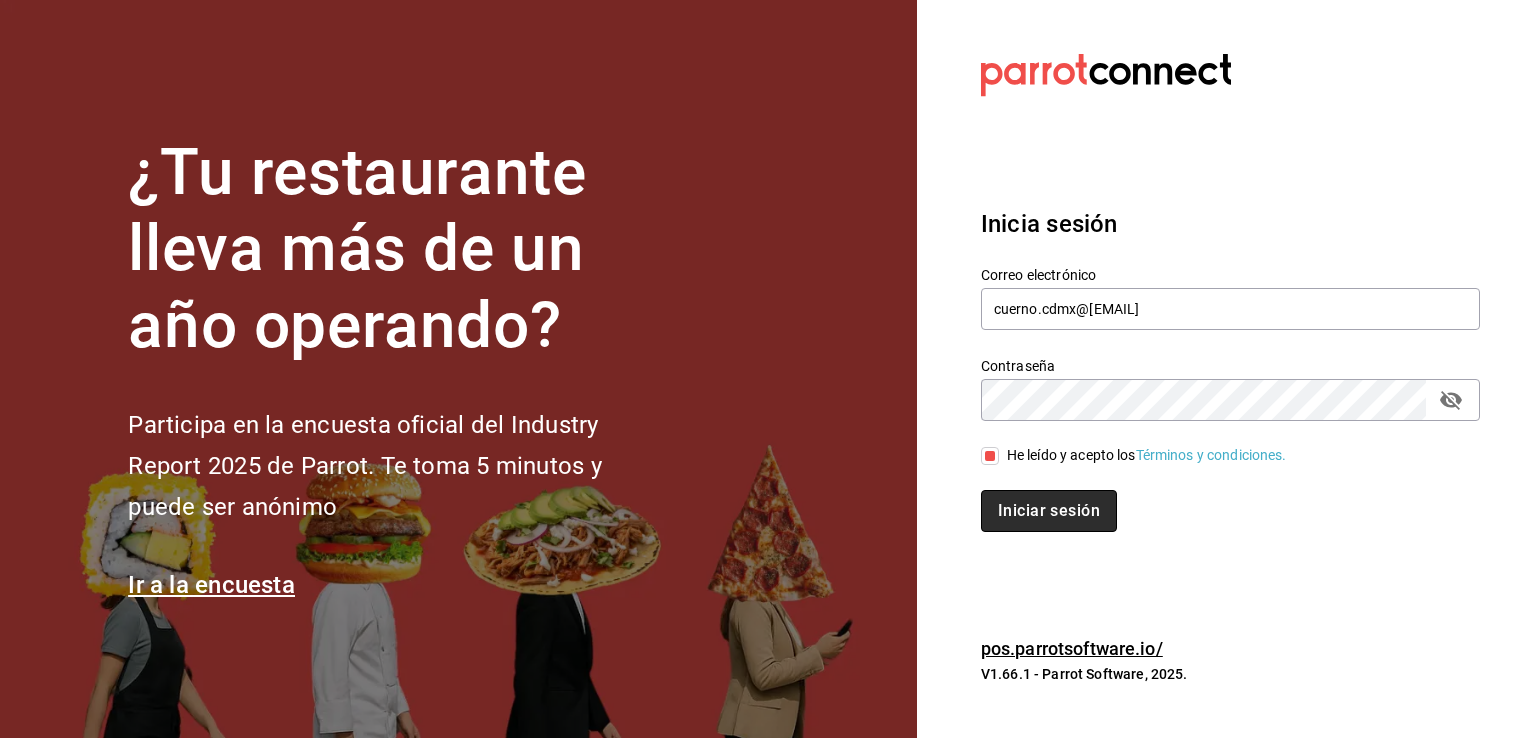 click on "Iniciar sesión" at bounding box center (1049, 511) 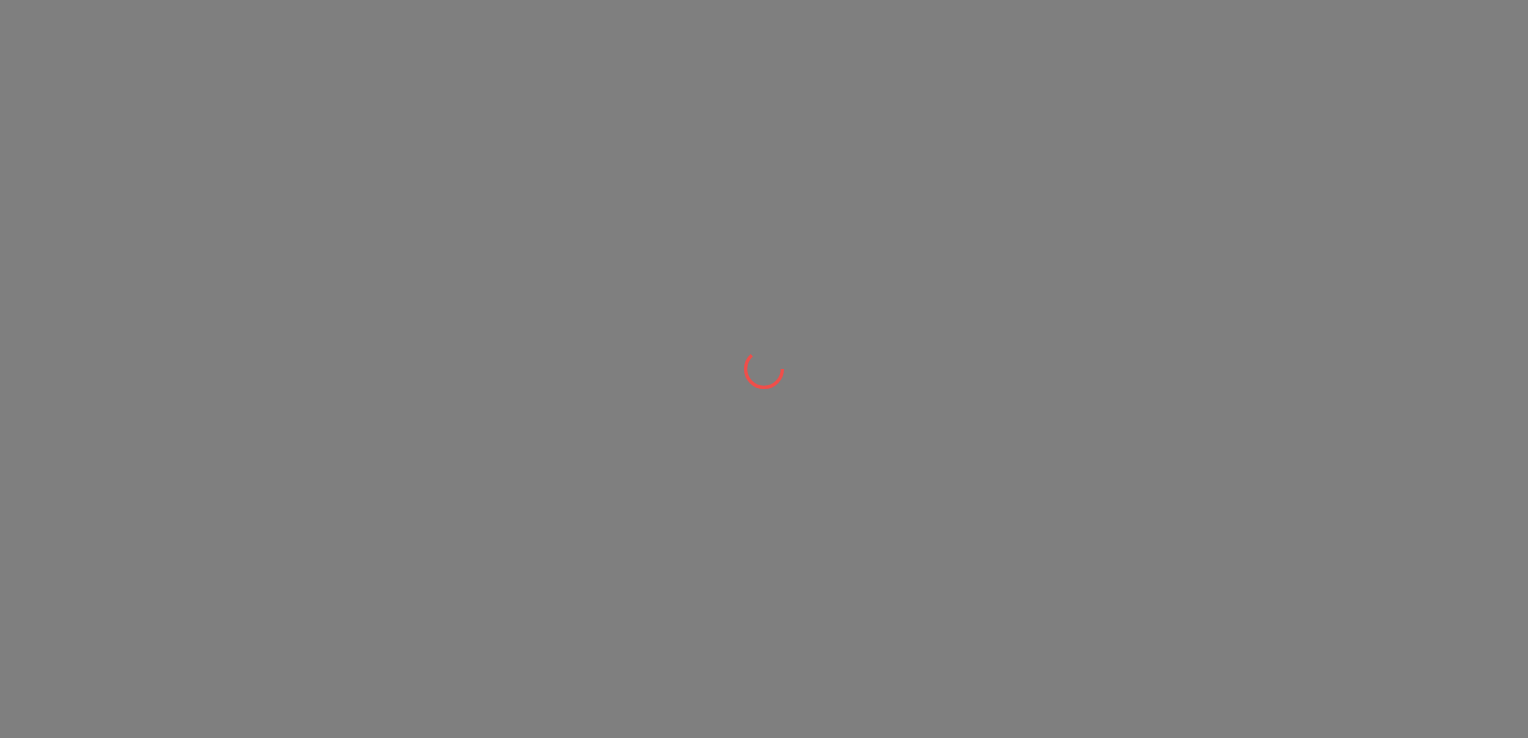 scroll, scrollTop: 0, scrollLeft: 0, axis: both 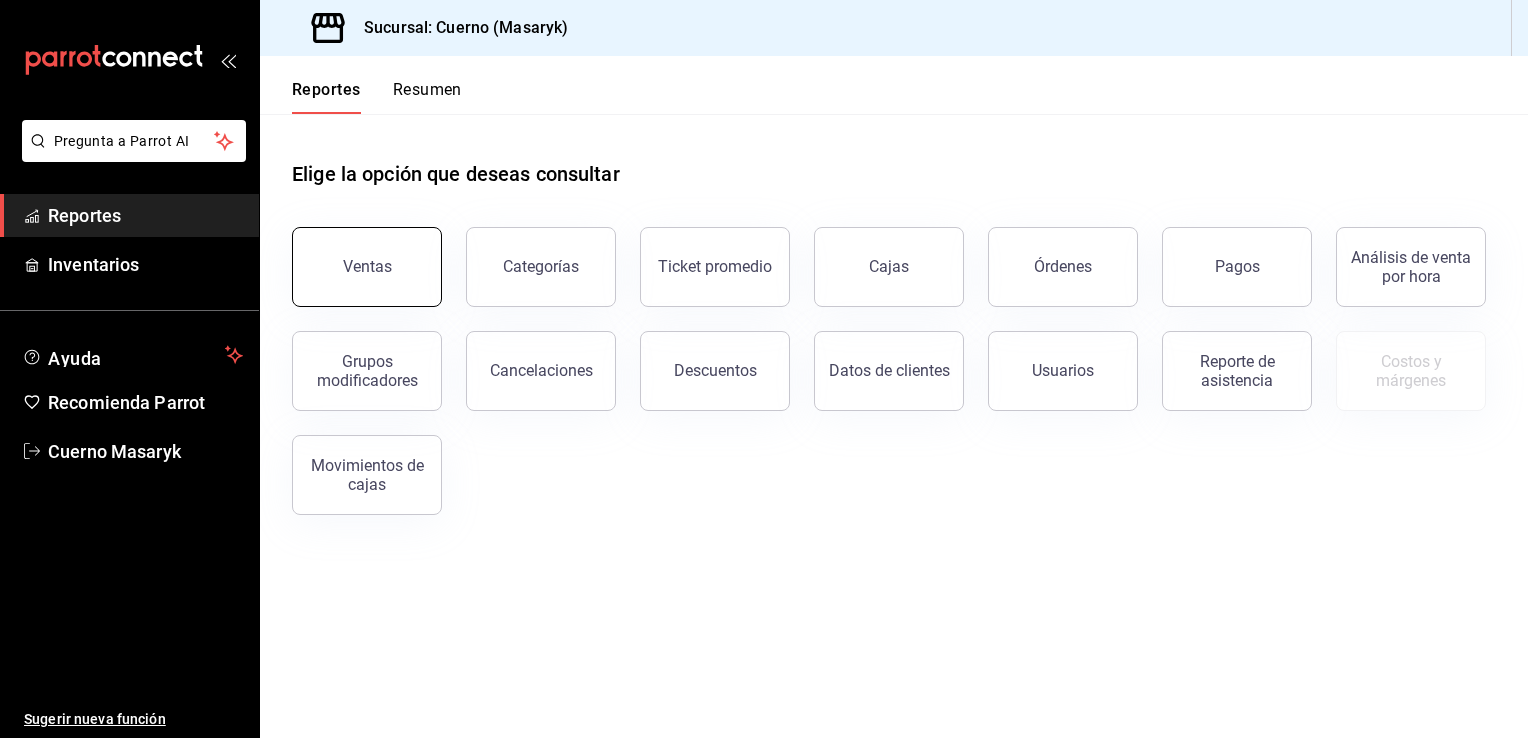click on "Ventas" at bounding box center (367, 266) 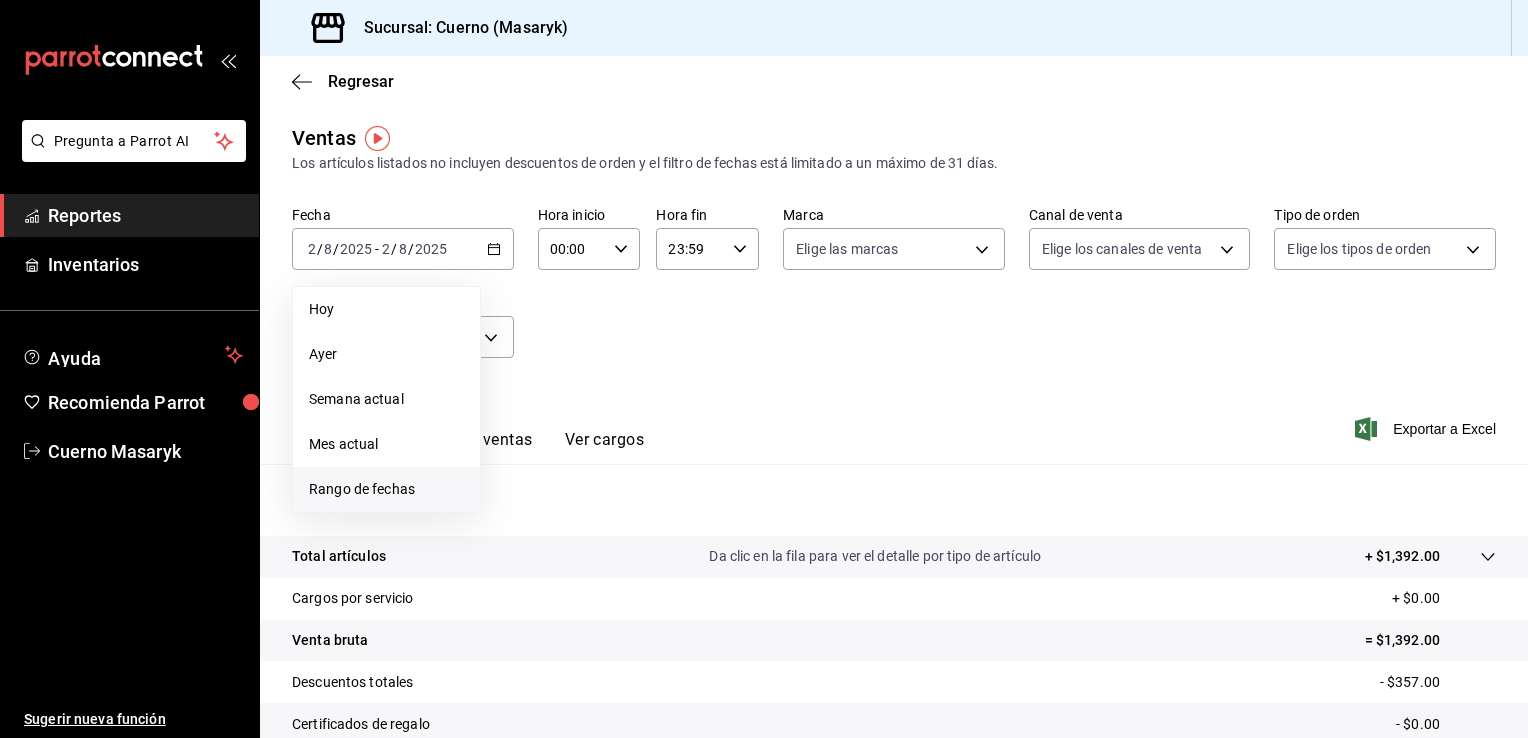 click on "Rango de fechas" at bounding box center [386, 489] 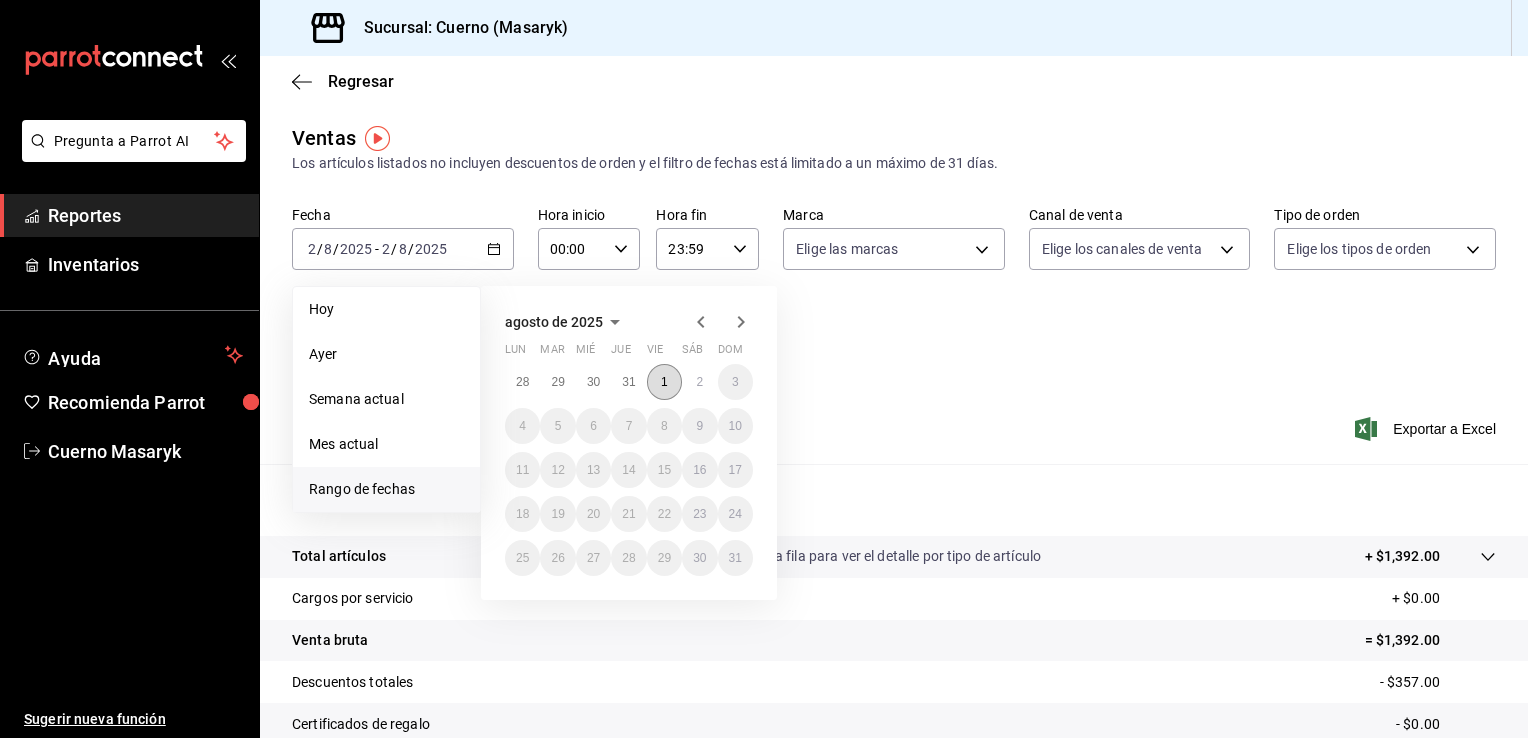 click on "1" at bounding box center (664, 382) 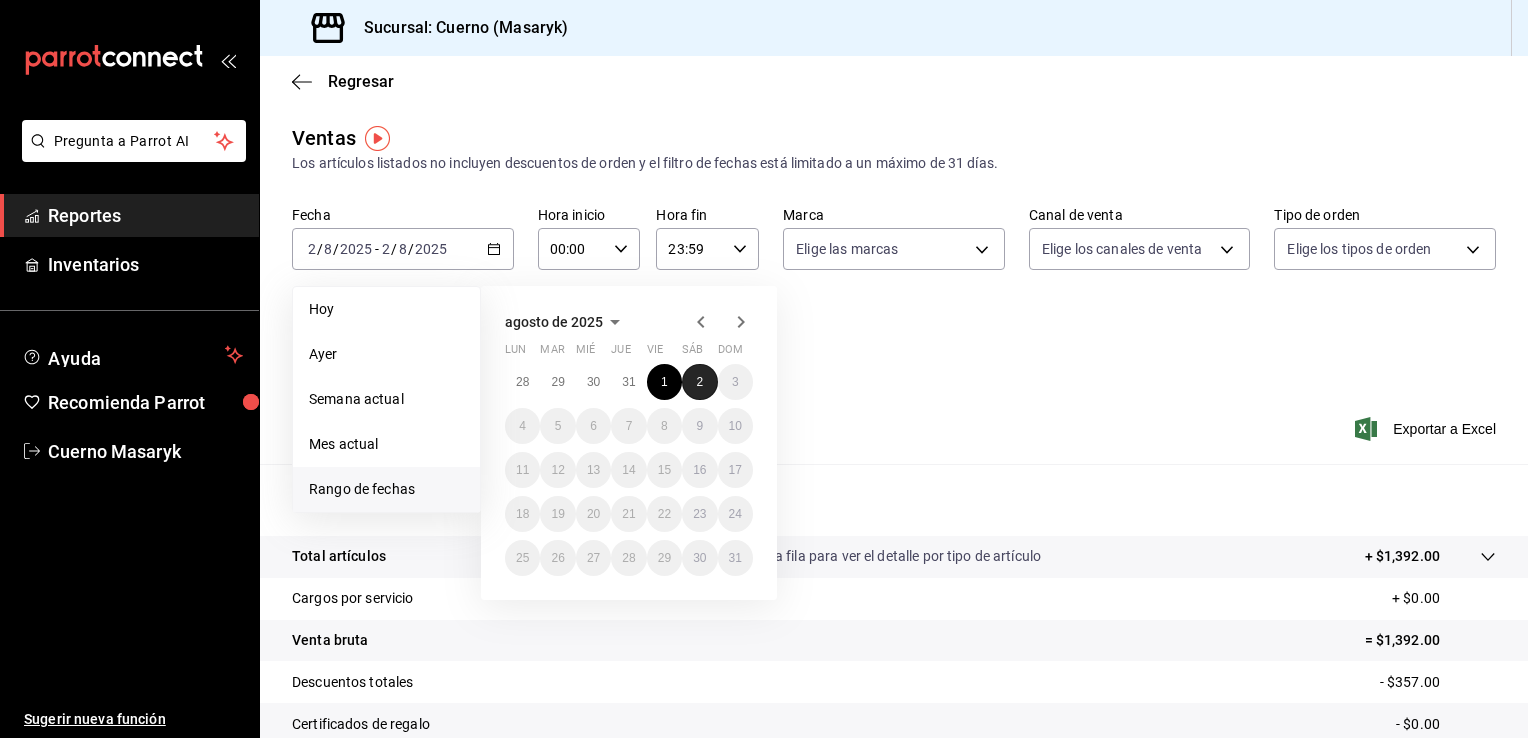 click on "2" at bounding box center (699, 382) 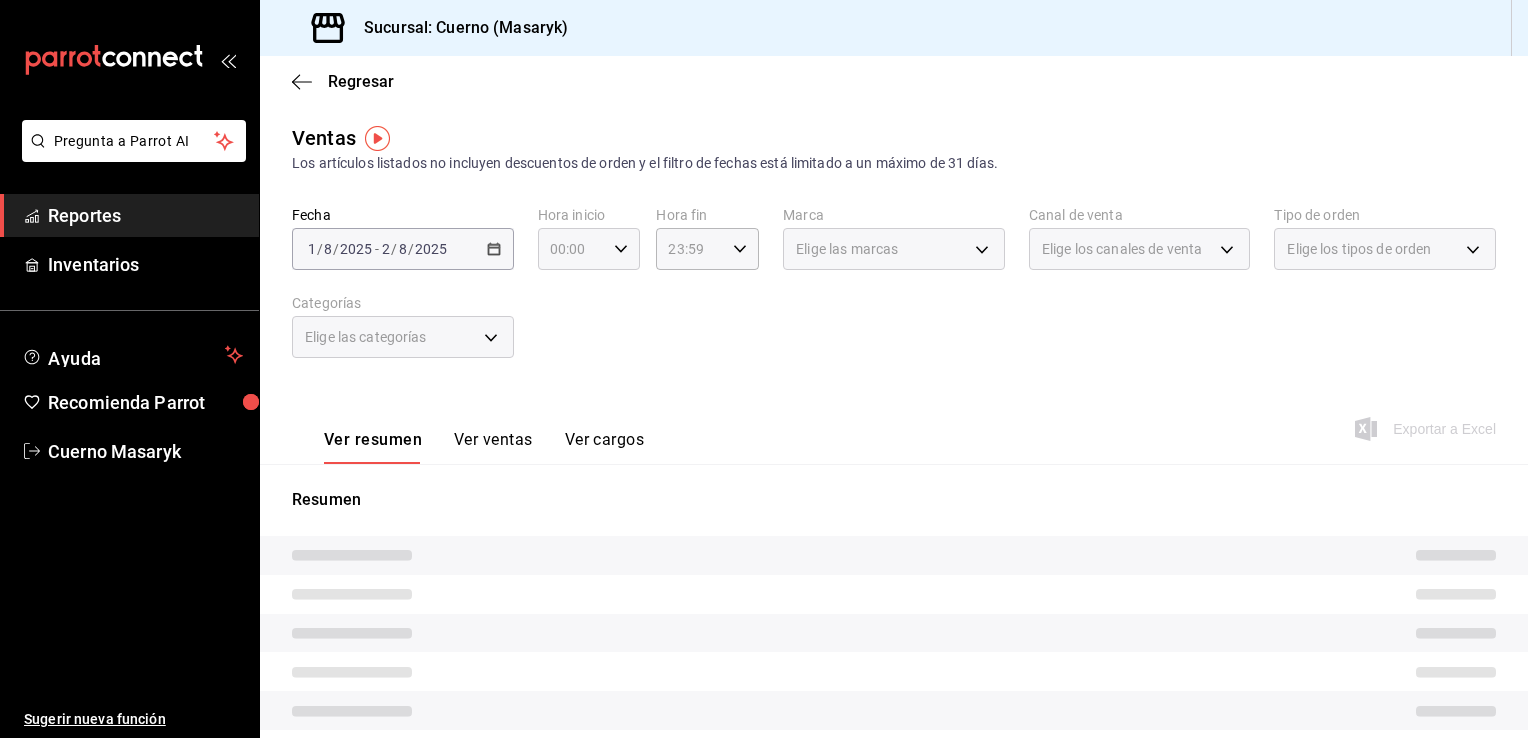 click on "00:00 Hora inicio" at bounding box center [589, 249] 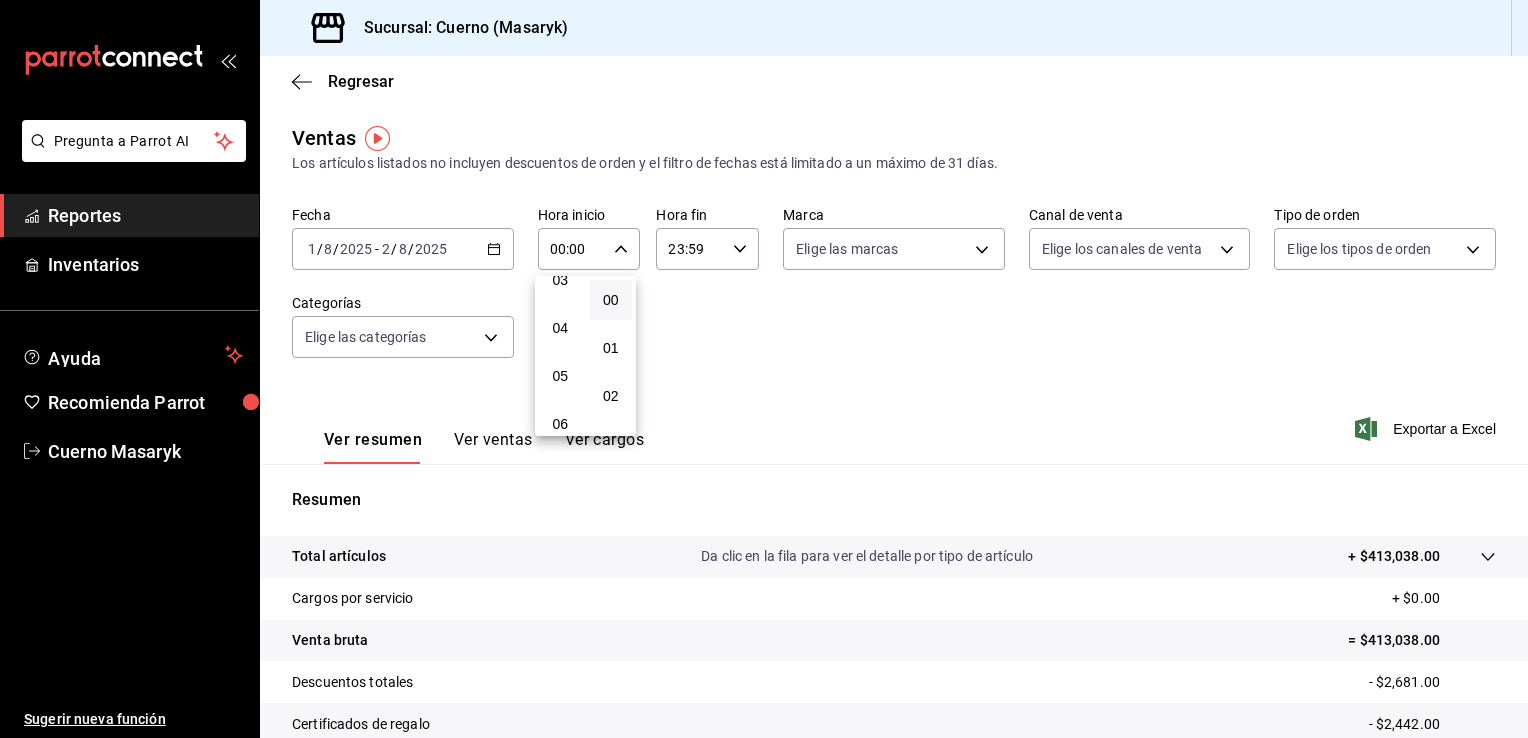 scroll, scrollTop: 164, scrollLeft: 0, axis: vertical 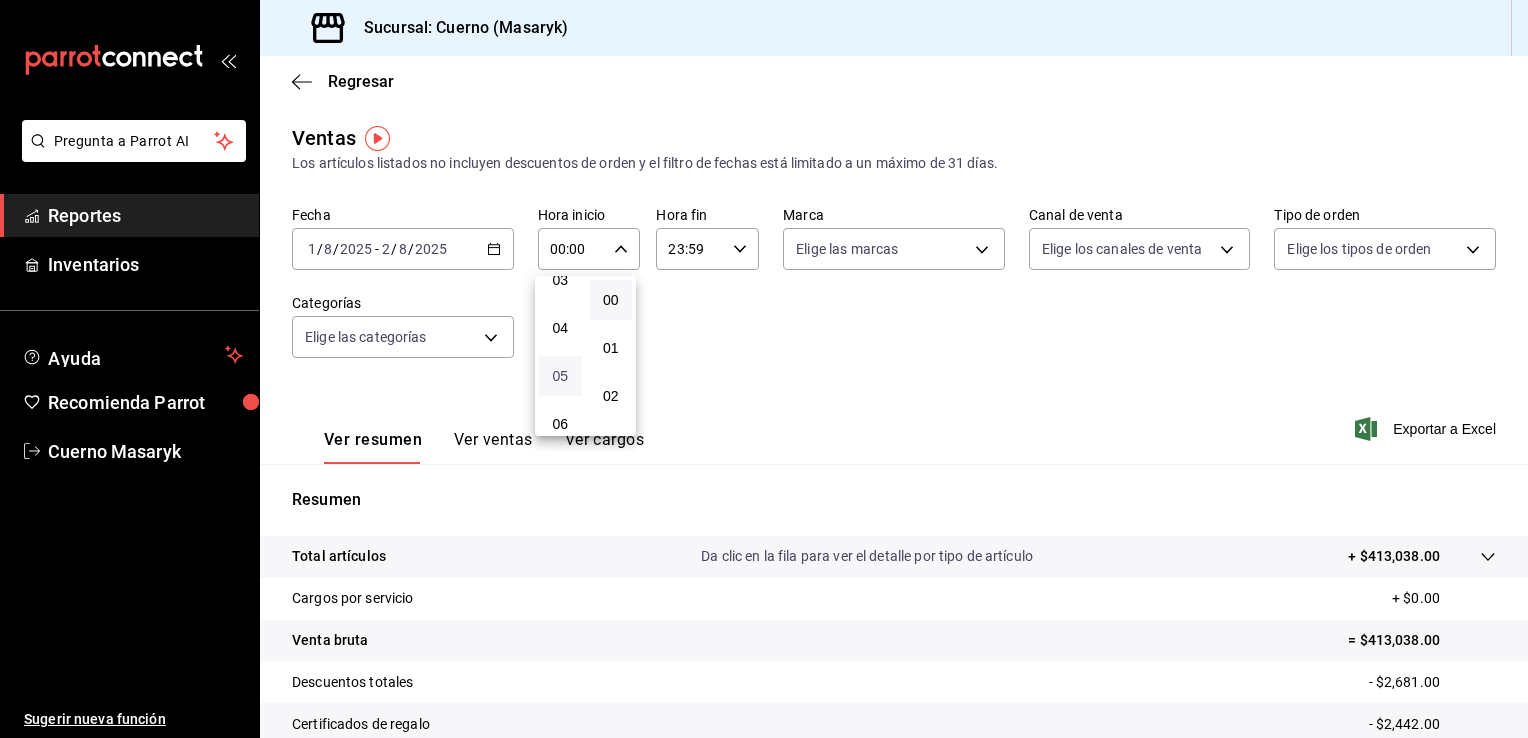 click on "05" at bounding box center [560, 376] 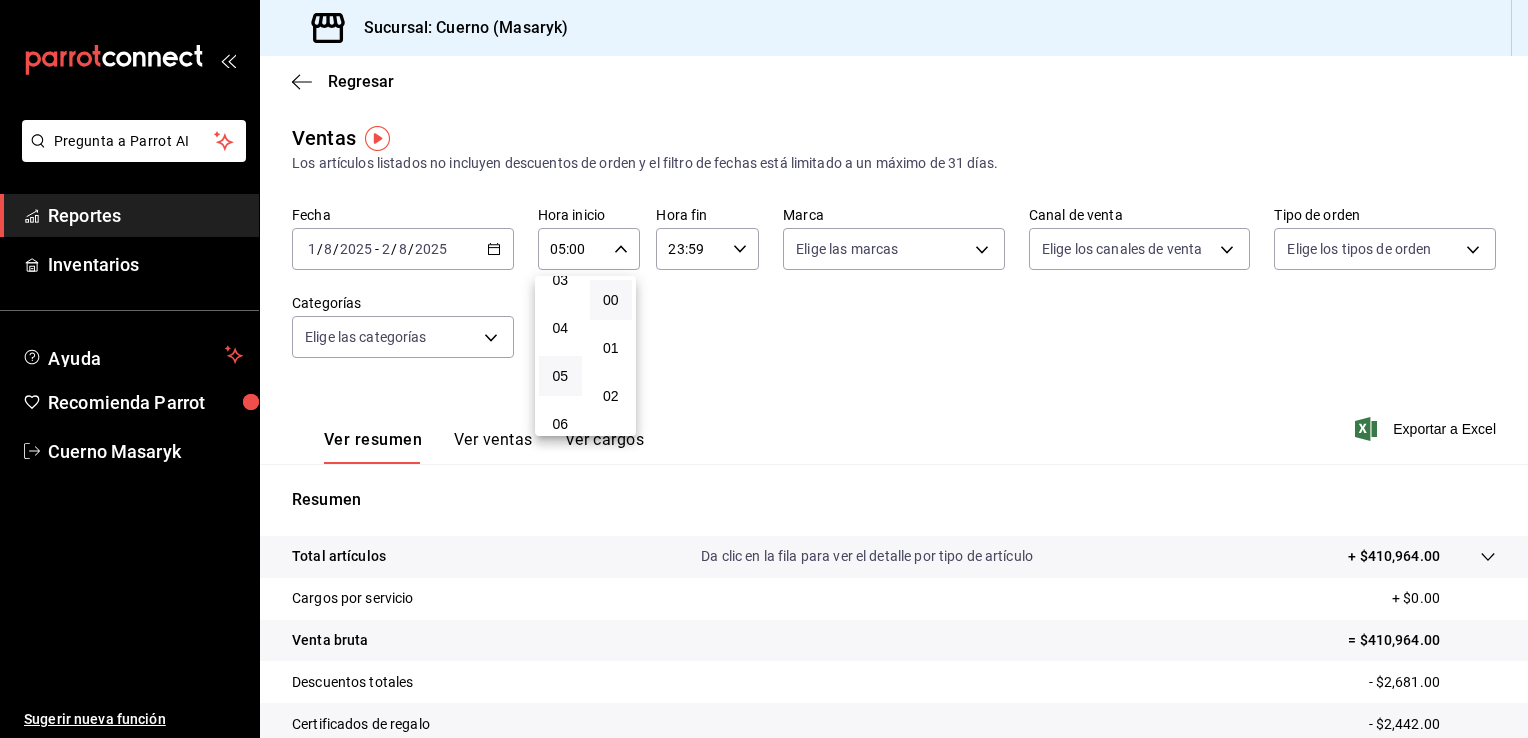 click at bounding box center [764, 369] 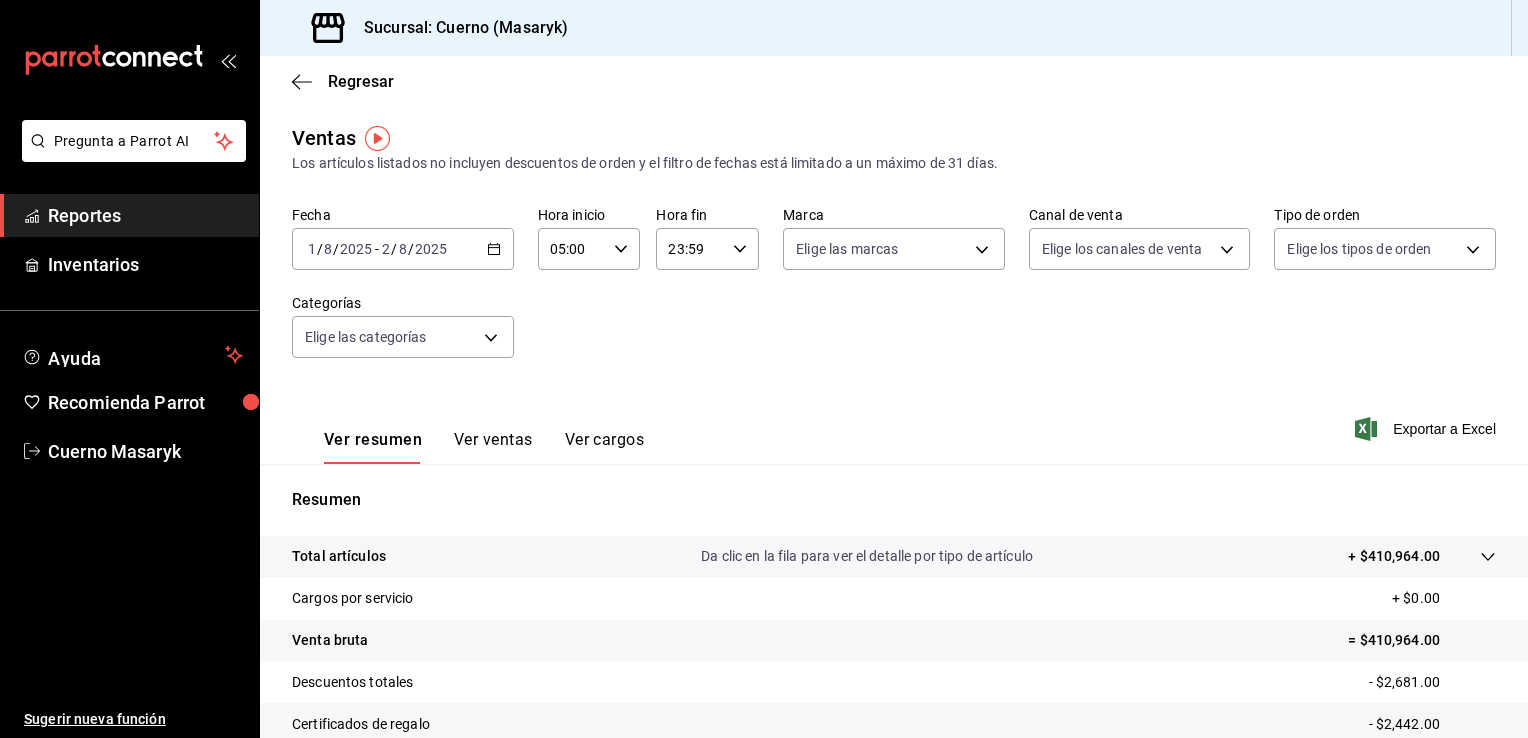 click on "Pregunta a Parrot AI Reportes   Inventarios   Ayuda Recomienda Parrot   Cuerno Masaryk   Sugerir nueva función   Sucursal: Cuerno ([LOCATION]) Regresar Ventas Los artículos listados no incluyen descuentos de orden y el filtro de fechas está limitado a un máximo de 31 días. Fecha [DATE] [DATE] - [DATE] Hora inicio [TIME] Hora inicio Hora fin [TIME] Hora fin Marca Elige las marcas Canal de venta Elige los canales de venta Tipo de orden Elige los tipos de orden Categorías Elige las categorías Ver resumen Ver ventas Ver cargos Exportar a Excel Resumen Total artículos Da clic en la fila para ver el detalle por tipo de artículo + $410,964.00 Cargos por servicio + $0.00 Venta bruta = $410,964.00 Descuentos totales - $2,681.00 Certificados de regalo - $2,442.00 Venta total = $405,841.00 Impuestos - $55,978.07 Venta neta = $349,862.93 Pregunta a Parrot AI Reportes   Inventarios   Ayuda Recomienda Parrot   Cuerno Masaryk   Sugerir nueva función   Ver video tutorial Ir a video" at bounding box center [764, 369] 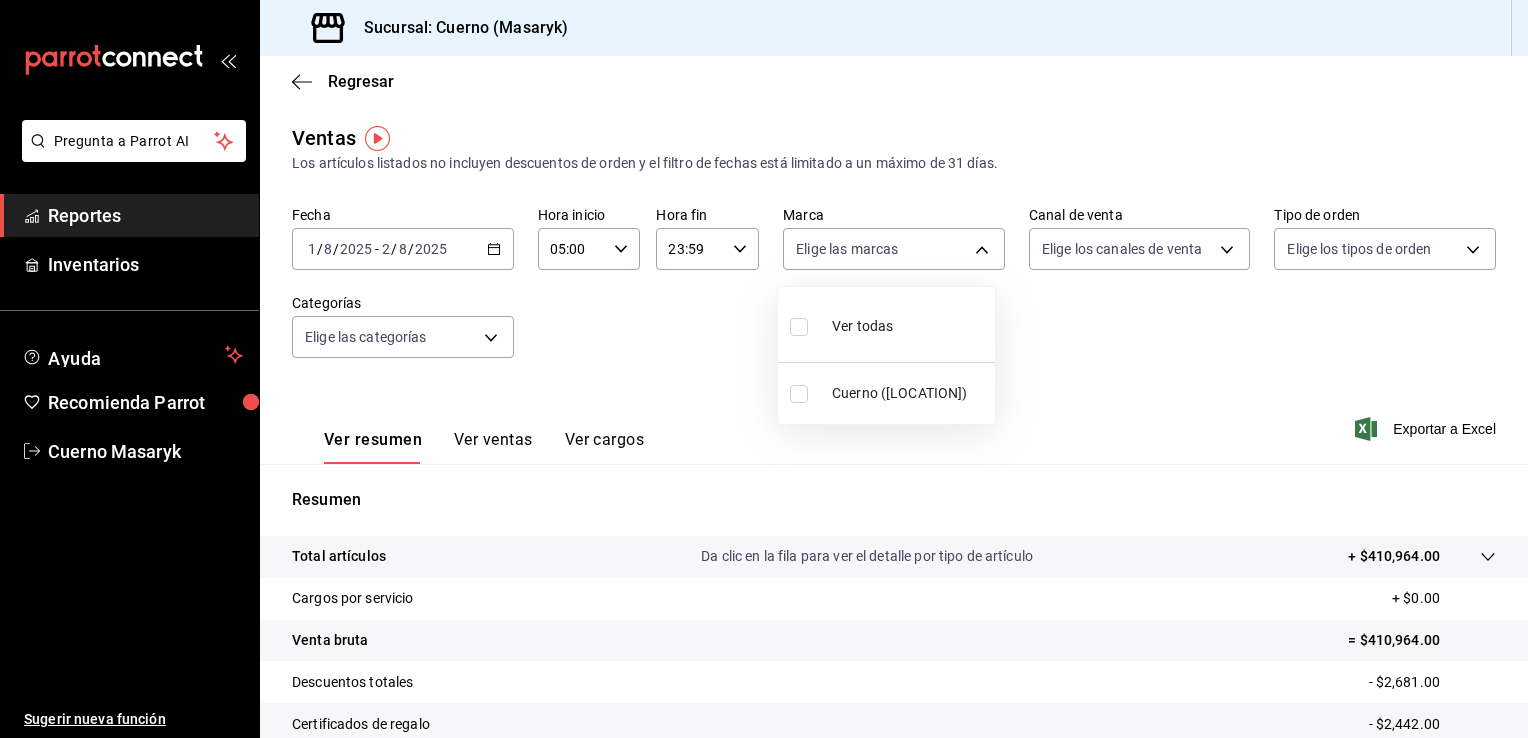 click on "Cuerno ([LOCATION])" at bounding box center [909, 393] 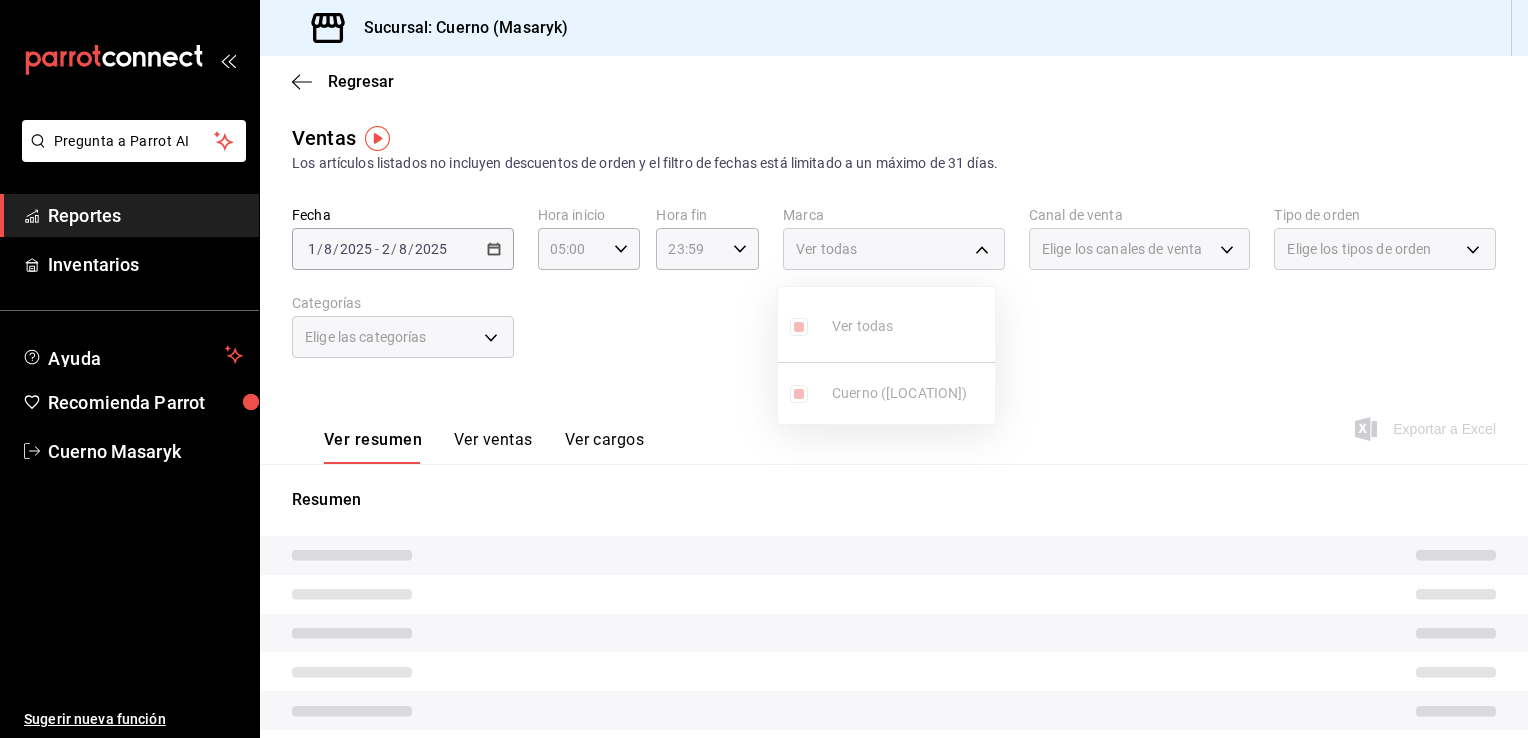 click at bounding box center (764, 369) 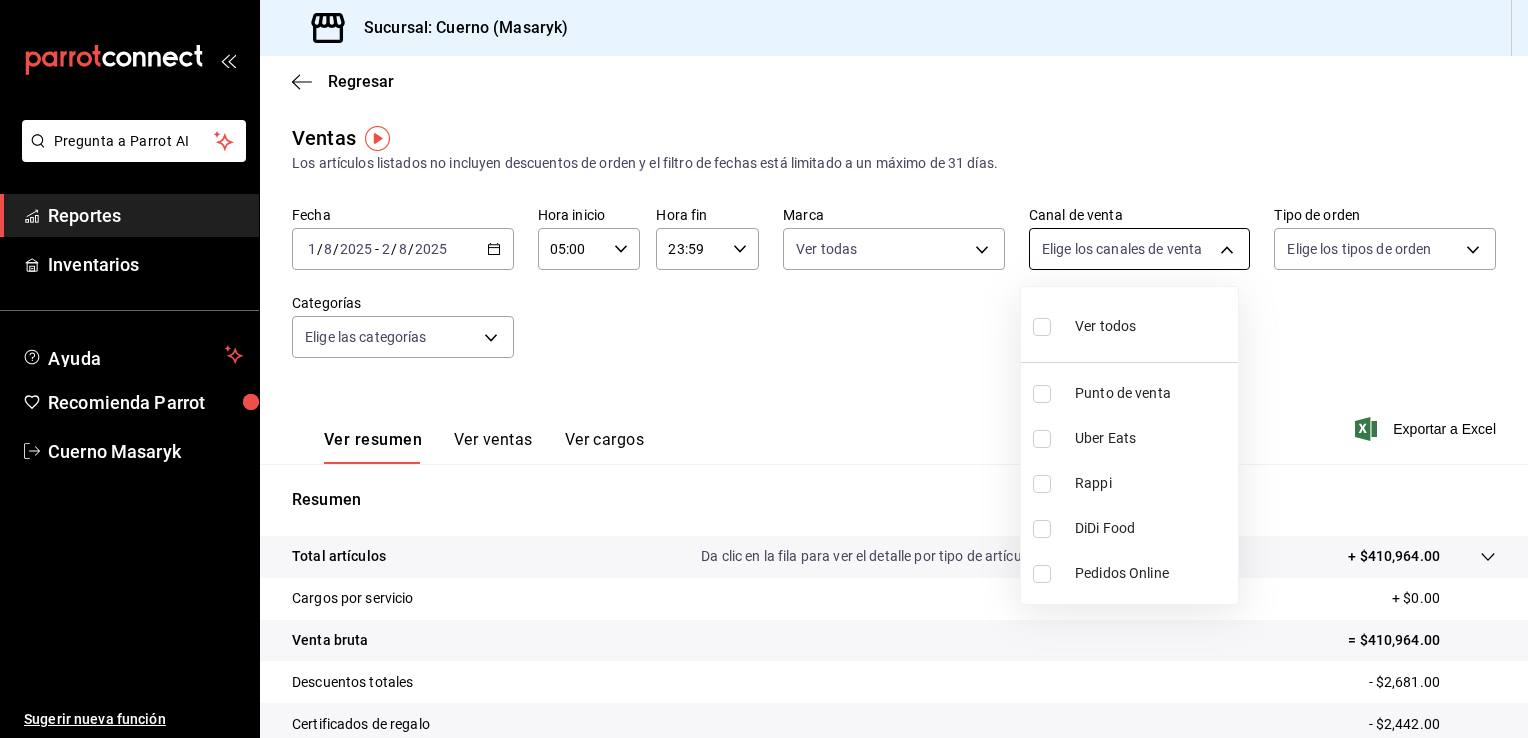 click on "Pregunta a Parrot AI Reportes   Inventarios   Ayuda Recomienda Parrot   Cuerno Masaryk   Sugerir nueva función   Sucursal: Cuerno ([LOCATION]) Regresar Ventas Los artículos listados no incluyen descuentos de orden y el filtro de fechas está limitado a un máximo de 31 días. Fecha [DATE] [DATE] - [DATE] Hora inicio [TIME] Hora inicio Hora fin [TIME] Hora fin Marca Ver todas [UUID] Canal de venta Elige los canales de venta Tipo de orden Elige los tipos de orden Categorías Elige las categorías Ver resumen Ver ventas Ver cargos Exportar a Excel Resumen Total artículos Da clic en la fila para ver el detalle por tipo de artículo + $410,964.00 Cargos por servicio + $0.00 Venta bruta = $410,964.00 Descuentos totales - $2,681.00 Certificados de regalo - $2,442.00 Venta total = $405,841.00 Impuestos - $55,978.07 Venta neta = $349,862.93 Pregunta a Parrot AI Reportes   Inventarios   Ayuda Recomienda Parrot   Cuerno Masaryk   Sugerir nueva función   Ir a video" at bounding box center (764, 369) 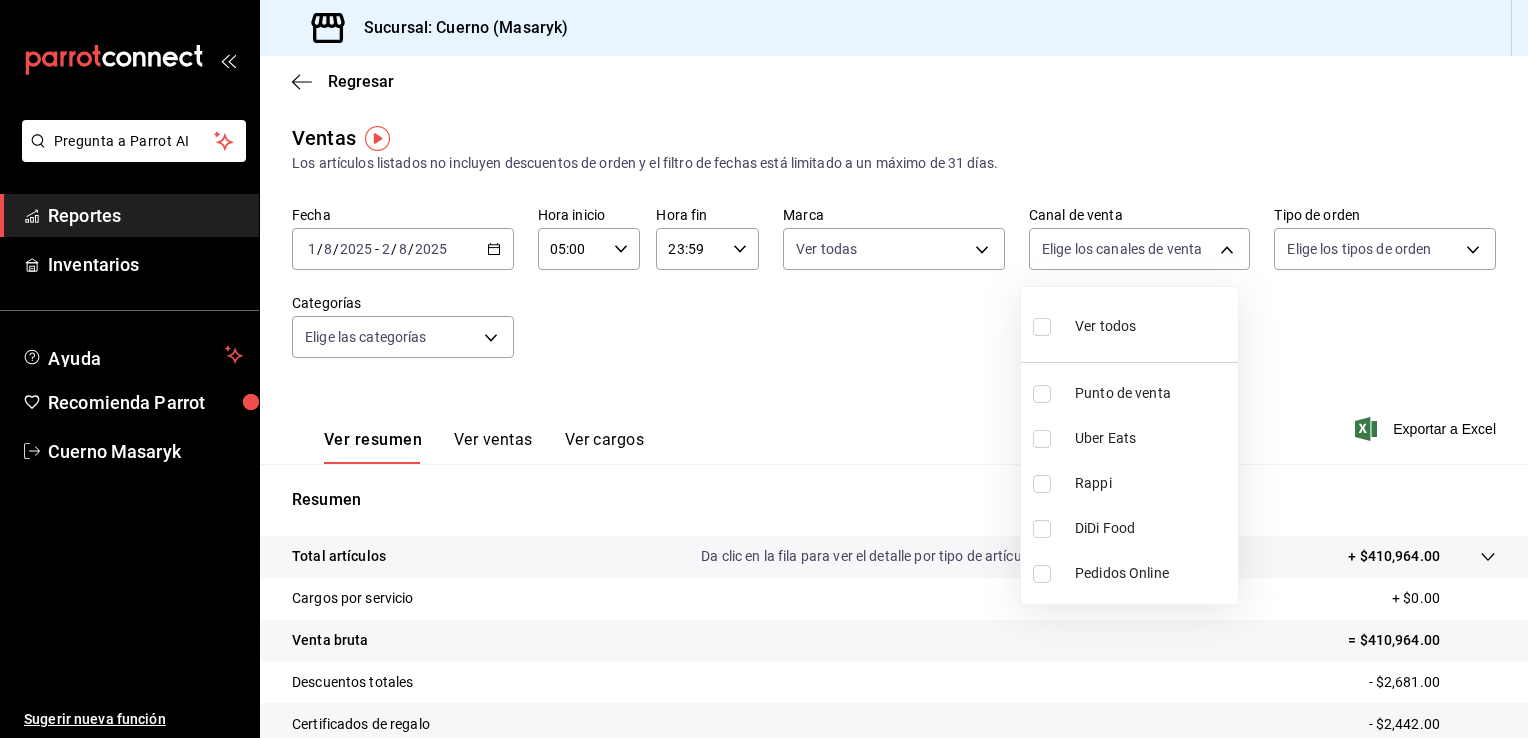 click on "Ver todos" at bounding box center [1129, 324] 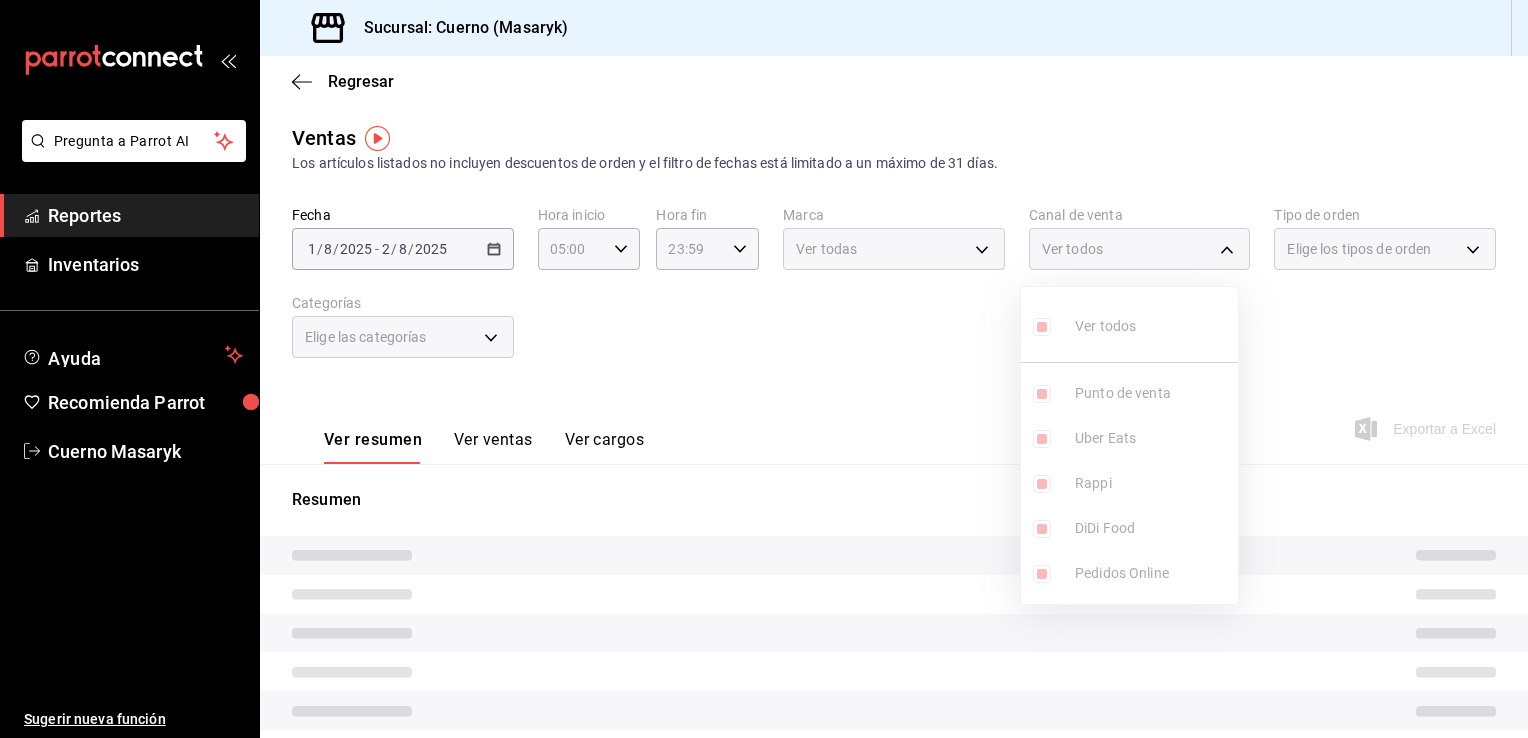 click at bounding box center (764, 369) 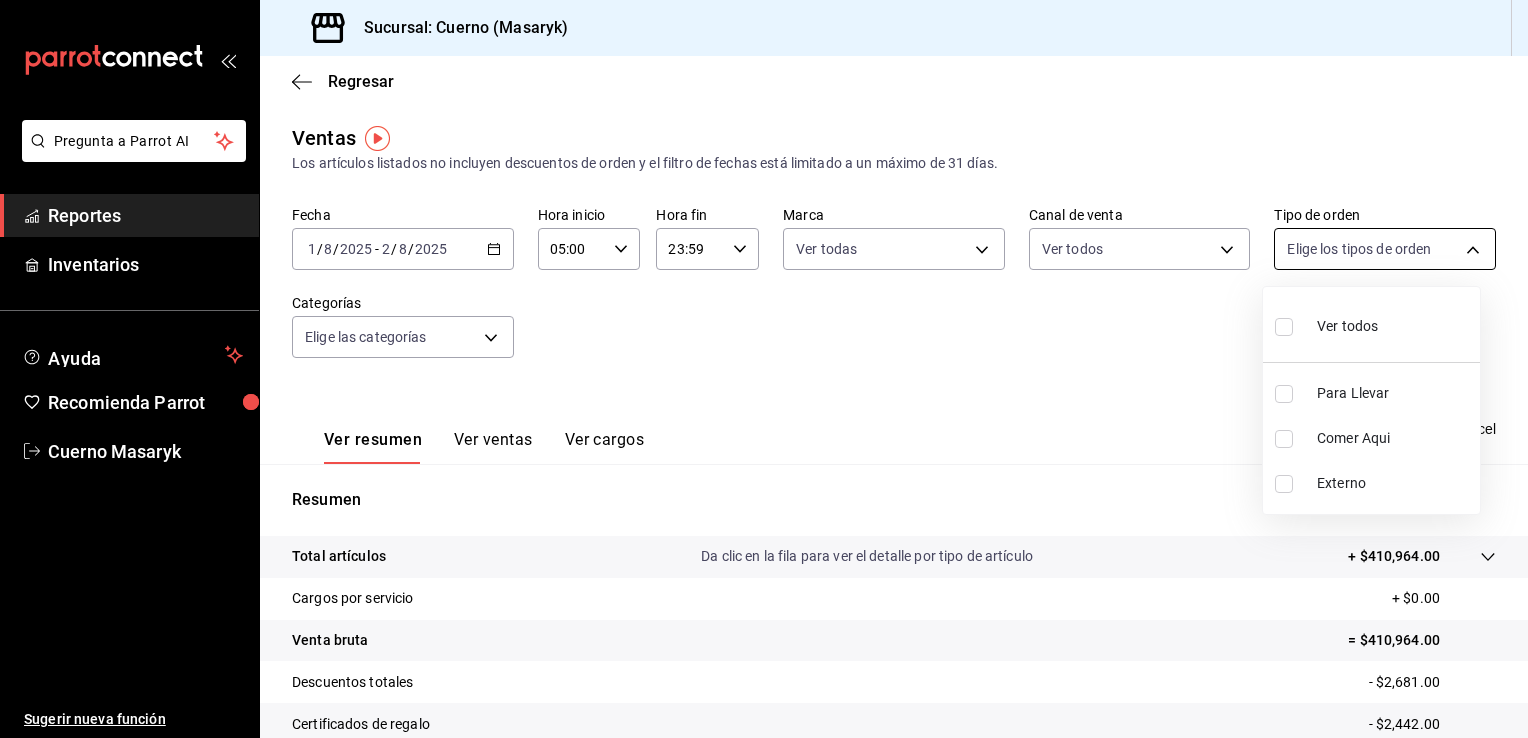 click on "Pregunta a Parrot AI Reportes   Inventarios   Ayuda Recomienda Parrot   Cuerno Masaryk   Sugerir nueva función   Sucursal: Cuerno ([LOCATION]) Regresar Ventas Los artículos listados no incluyen descuentos de orden y el filtro de fechas está limitado a un máximo de 31 días. Fecha [DATE] [DATE] - [DATE] Hora inicio [TIME] Hora inicio Hora fin [TIME] Hora fin Marca Ver todas [UUID] Canal de venta Ver todas PARROT,UBER_EATS,RAPPI,DIDI_FOOD,ONLINE Tipo de orden Elige los tipos de orden Categorías Elige las categorías Ver resumen Ver ventas Ver cargos Exportar a Excel Resumen Total artículos Da clic en la fila para ver el detalle por tipo de artículo + $410,964.00 Cargos por servicio + $0.00 Venta bruta = $410,964.00 Descuentos totales - $2,681.00 Certificados de regalo - $2,442.00 Venta total = $405,841.00 Impuestos - $55,978.07 Venta neta = $349,862.93 Pregunta a Parrot AI Reportes   Inventarios   Ayuda Recomienda Parrot   Cuerno Masaryk     Ir a video" at bounding box center [764, 369] 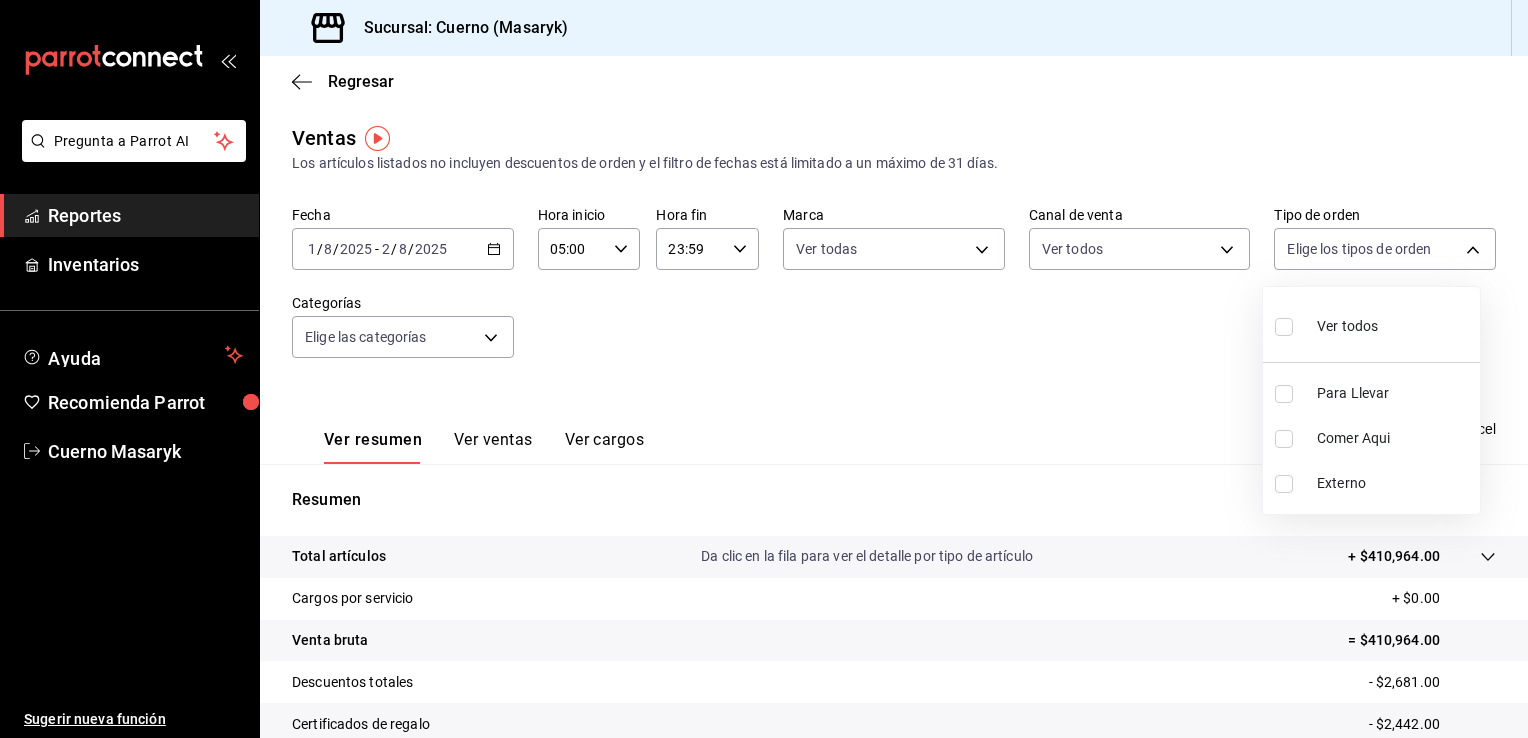 click on "Ver todos" at bounding box center (1347, 326) 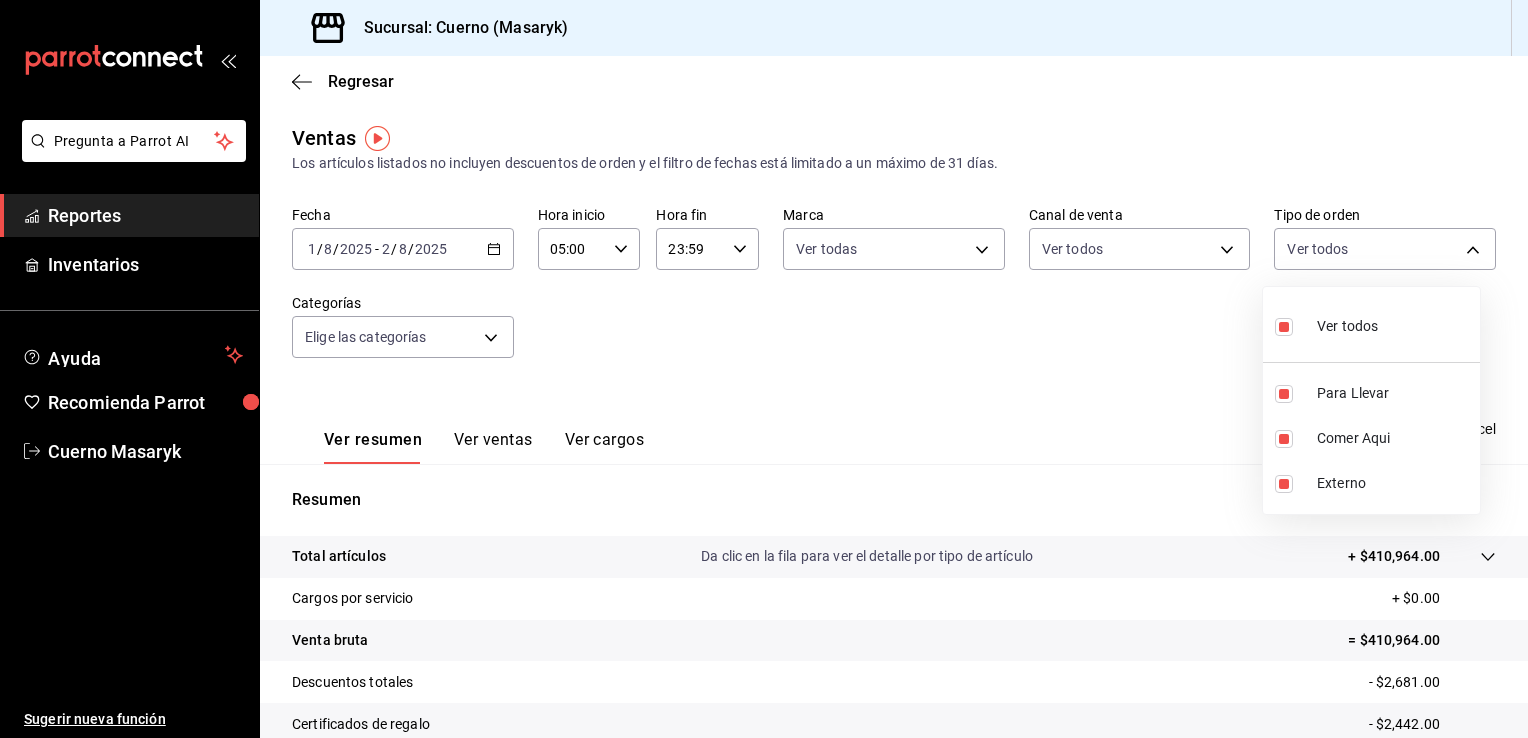 click at bounding box center [764, 369] 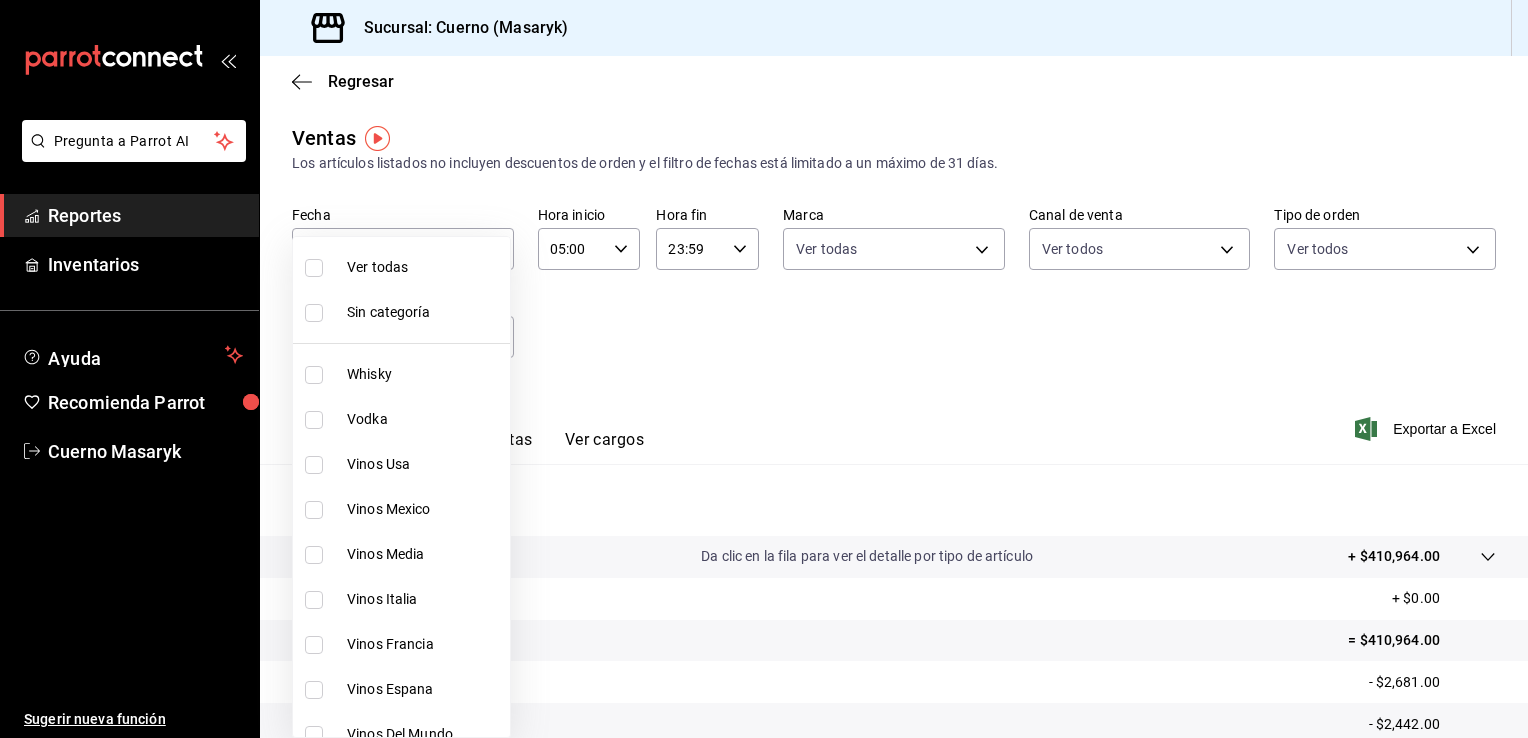 click on "Pregunta a Parrot AI Reportes   Inventarios   Ayuda Recomienda Parrot   Cuerno Masaryk   Sugerir nueva función   Sucursal: Cuerno ([LOCATION]) Regresar Ventas Los artículos listados no incluyen descuentos de orden y el filtro de fechas está limitado a un máximo de 31 días. Fecha [DATE] [DATE] - [DATE] Hora inicio [TIME] Hora inicio Hora fin [TIME] Hora fin Marca Ver todas [UUID] Canal de venta Ver todas PARROT,UBER_EATS,RAPPI,DIDI_FOOD,ONLINE Tipo de orden Ver todas [UUID],[UUID],EXTERNAL Categorías Elige las categorías Ver resumen Ver ventas Ver cargos Exportar a Excel Resumen Total artículos Da clic en la fila para ver el detalle por tipo de artículo + $410,964.00 Cargos por servicio + $0.00 Venta bruta = $410,964.00 Descuentos totales - $2,681.00 Certificados de regalo - $2,442.00 Venta total = $405,841.00 Impuestos - $55,978.07 Venta neta = $349,862.93 Pregunta a Parrot AI Reportes" at bounding box center [764, 369] 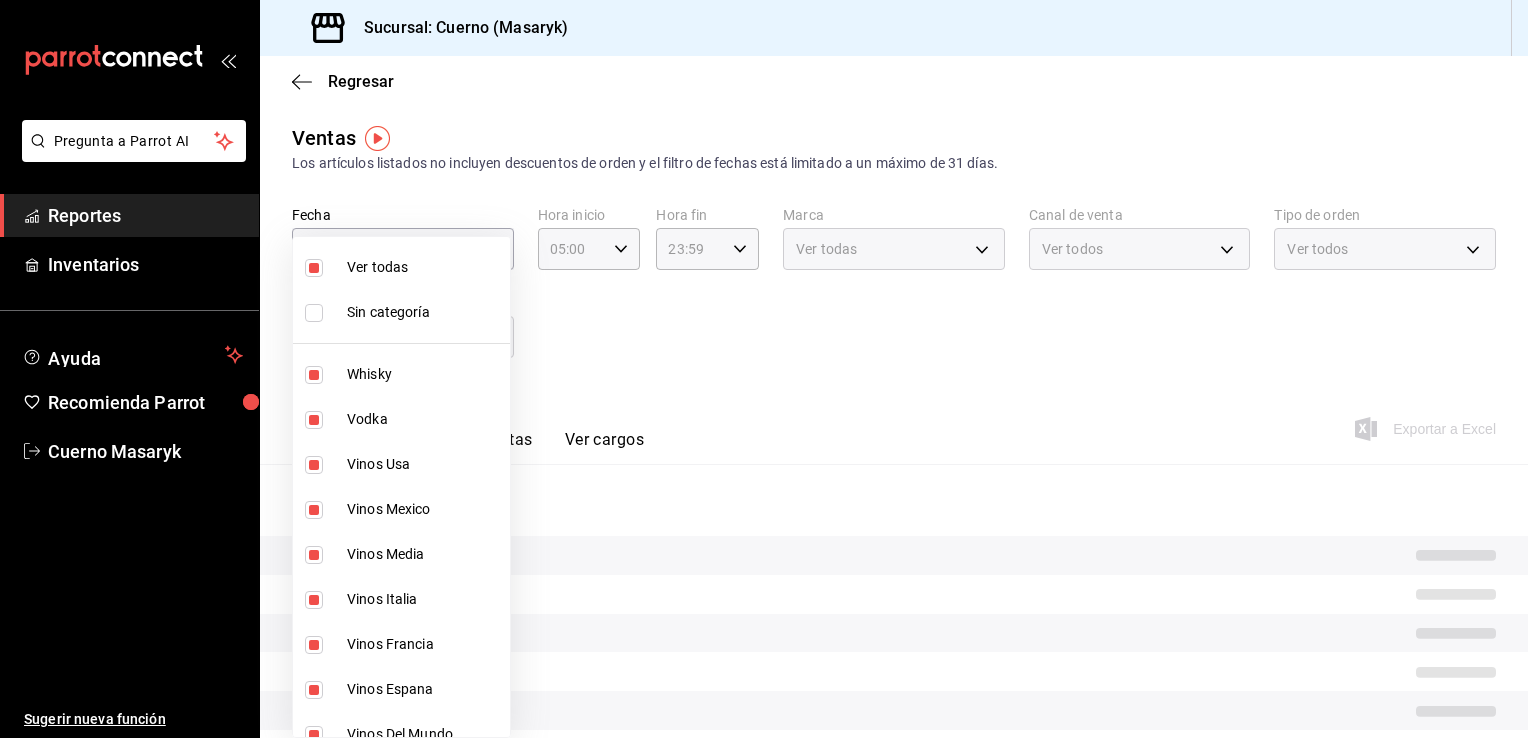 click at bounding box center (764, 369) 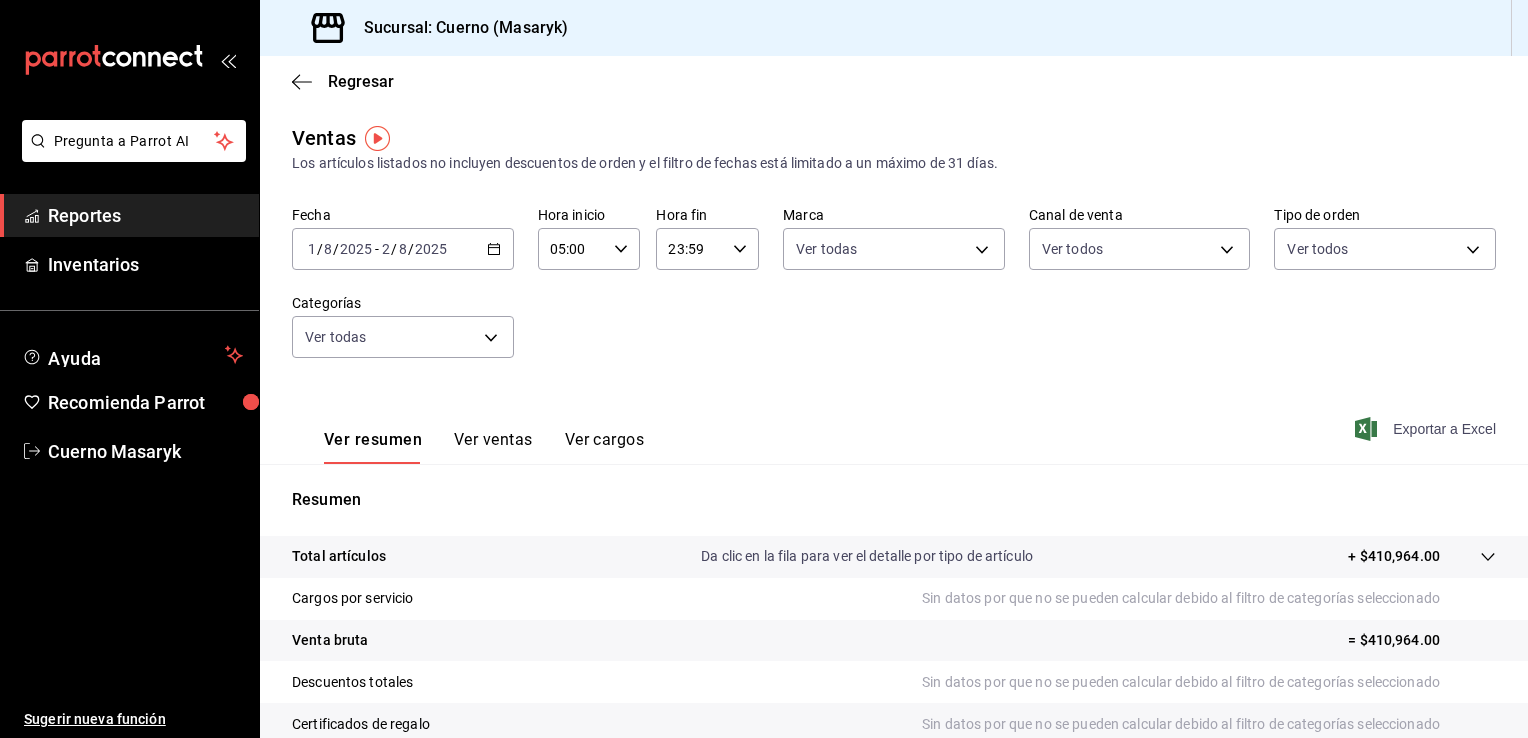 click on "Exportar a Excel" at bounding box center [1427, 429] 